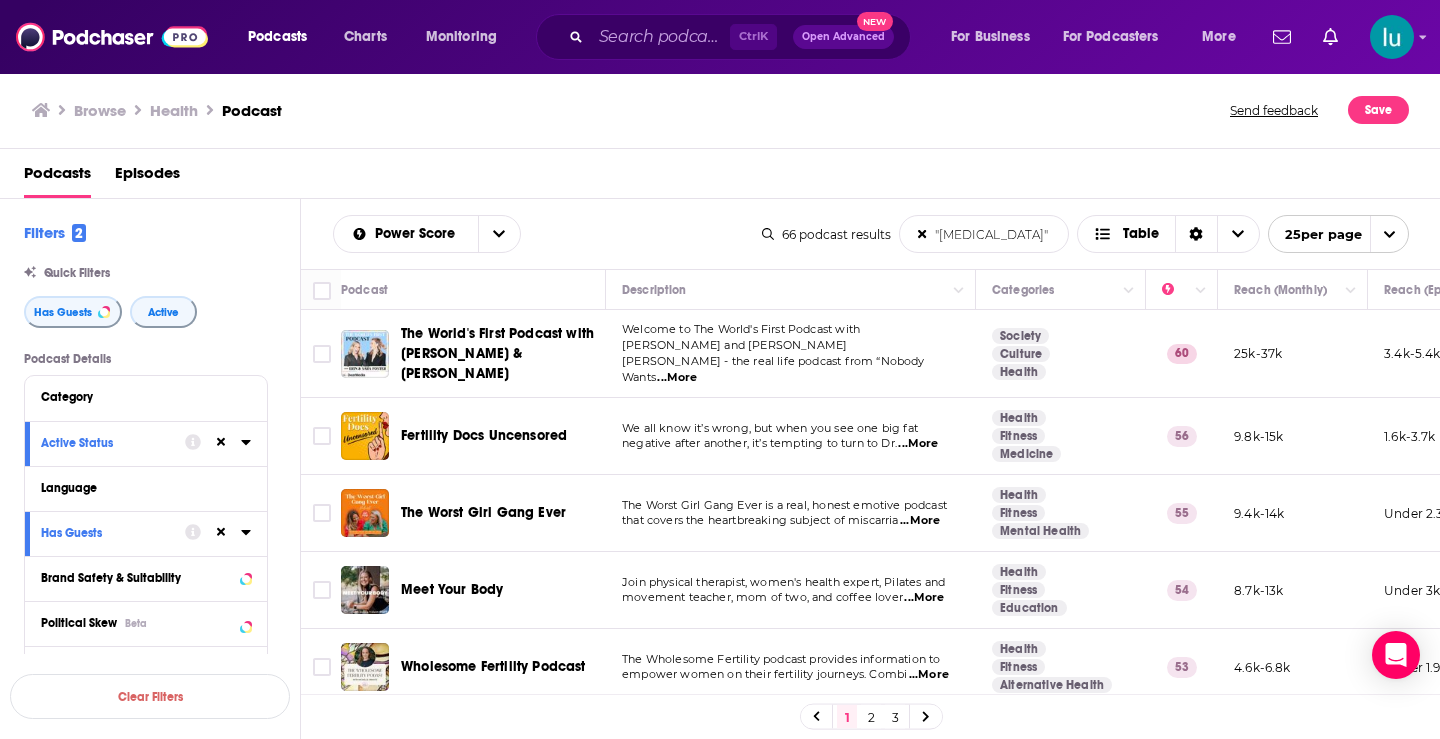 scroll, scrollTop: 0, scrollLeft: 0, axis: both 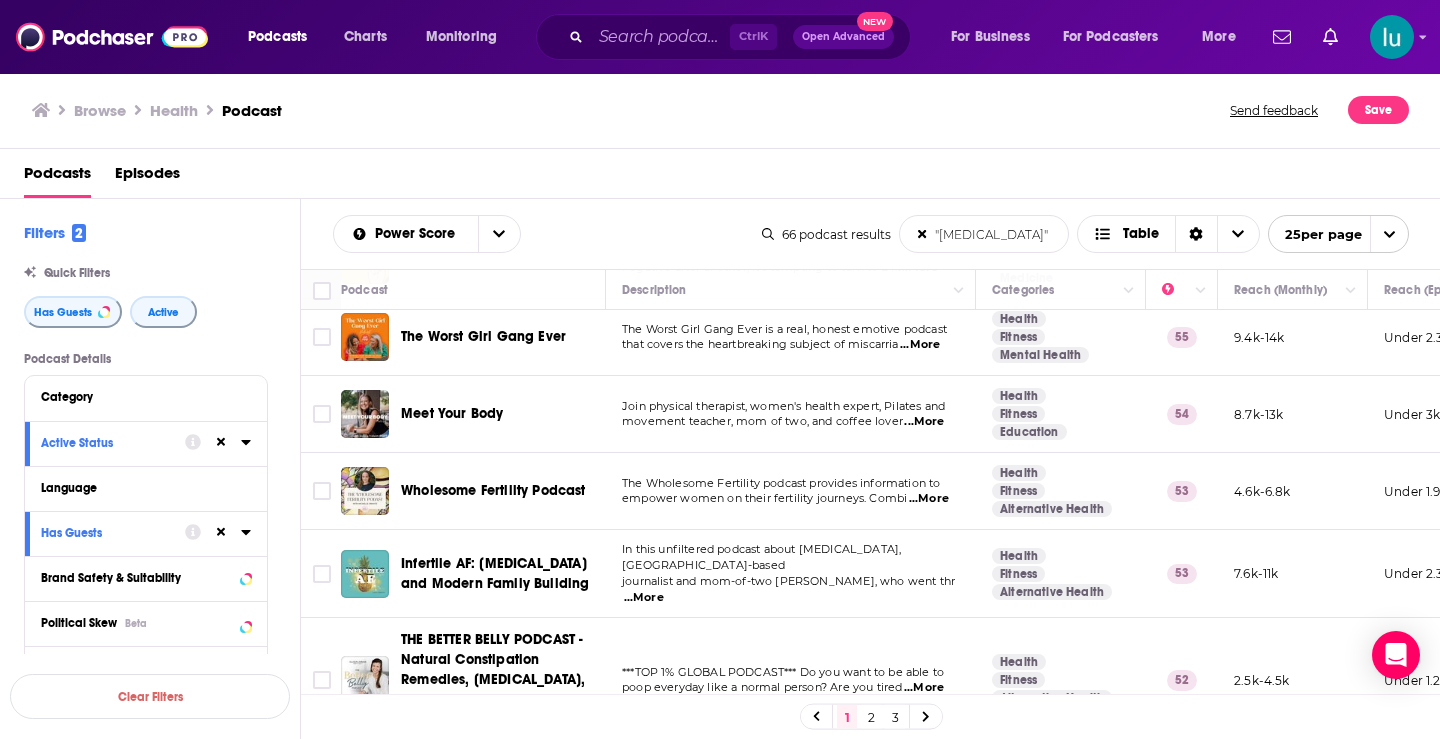 click on "...More" at bounding box center (929, 499) 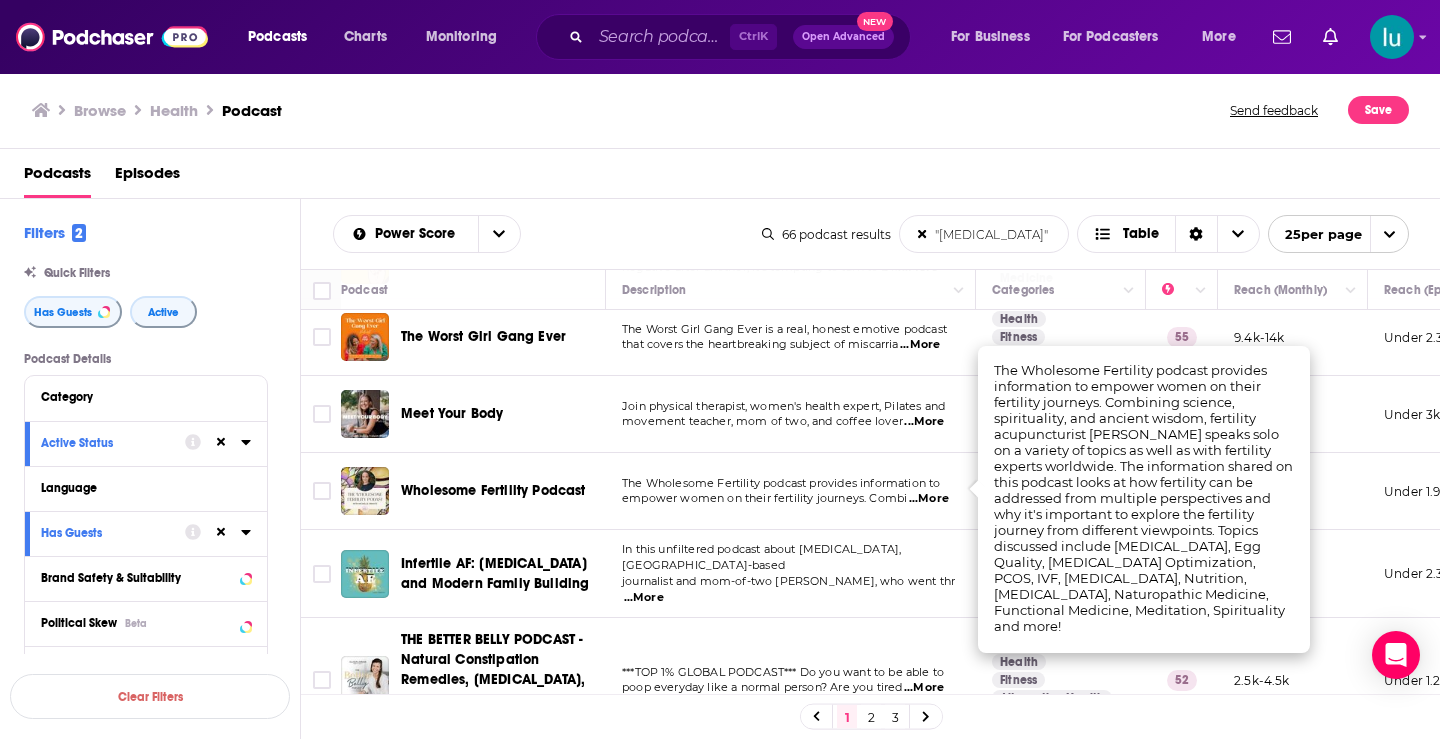 click on "...More" at bounding box center (644, 598) 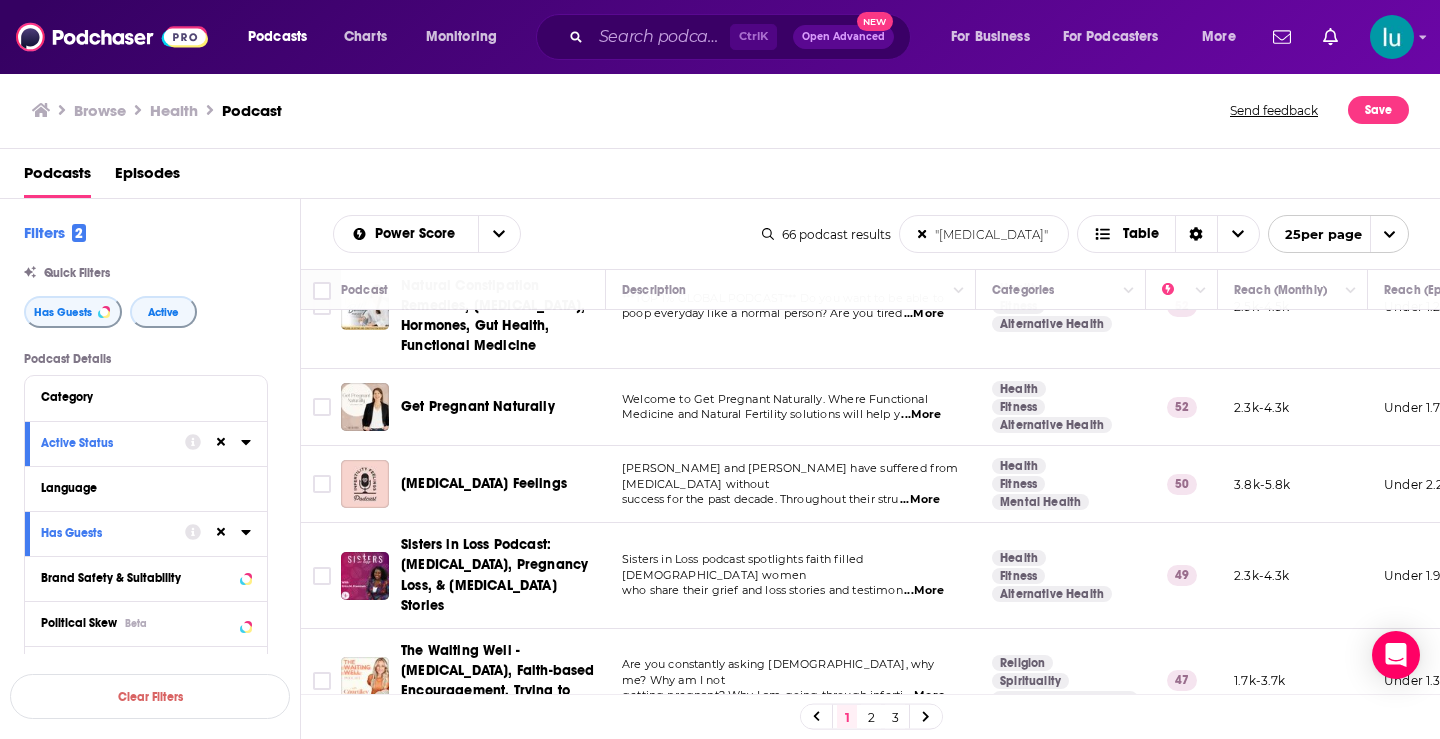 scroll, scrollTop: 562, scrollLeft: 0, axis: vertical 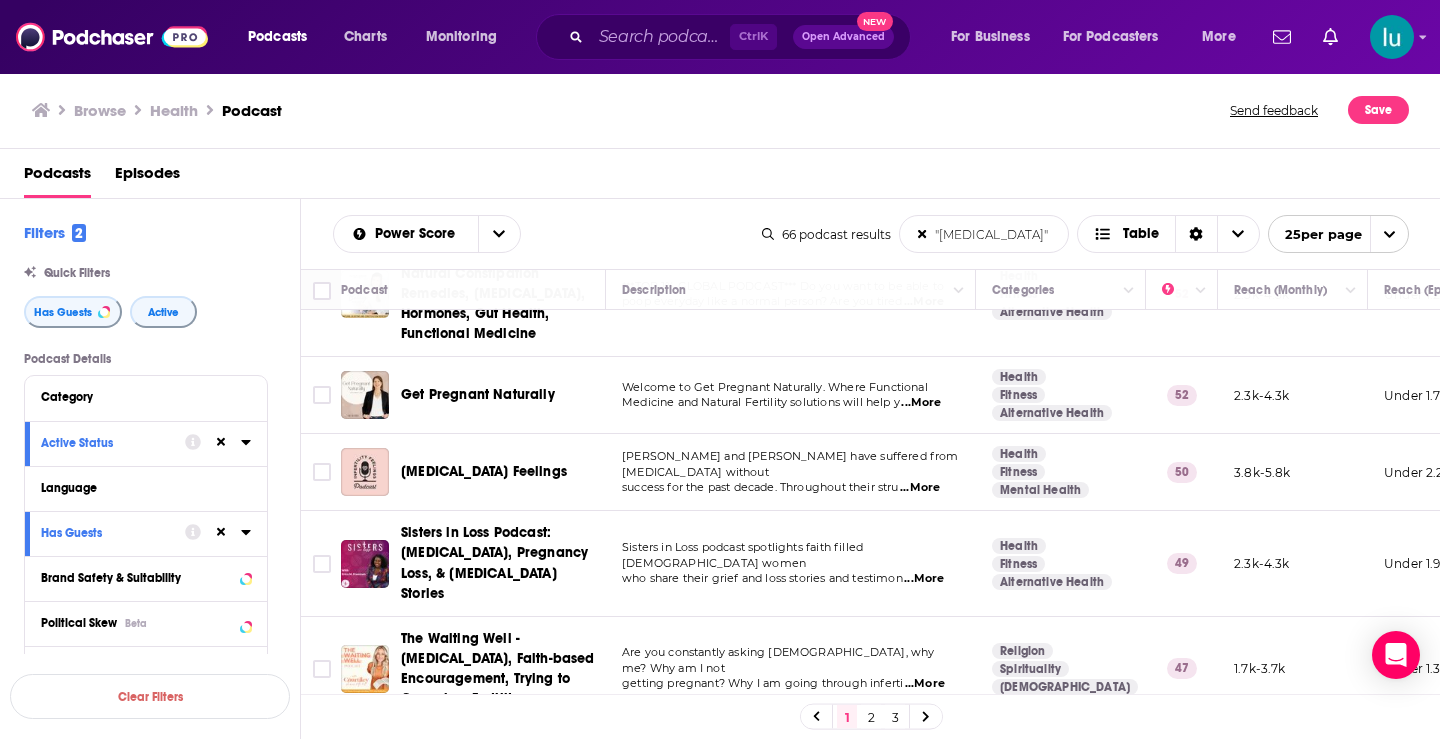 click on "...More" at bounding box center (920, 488) 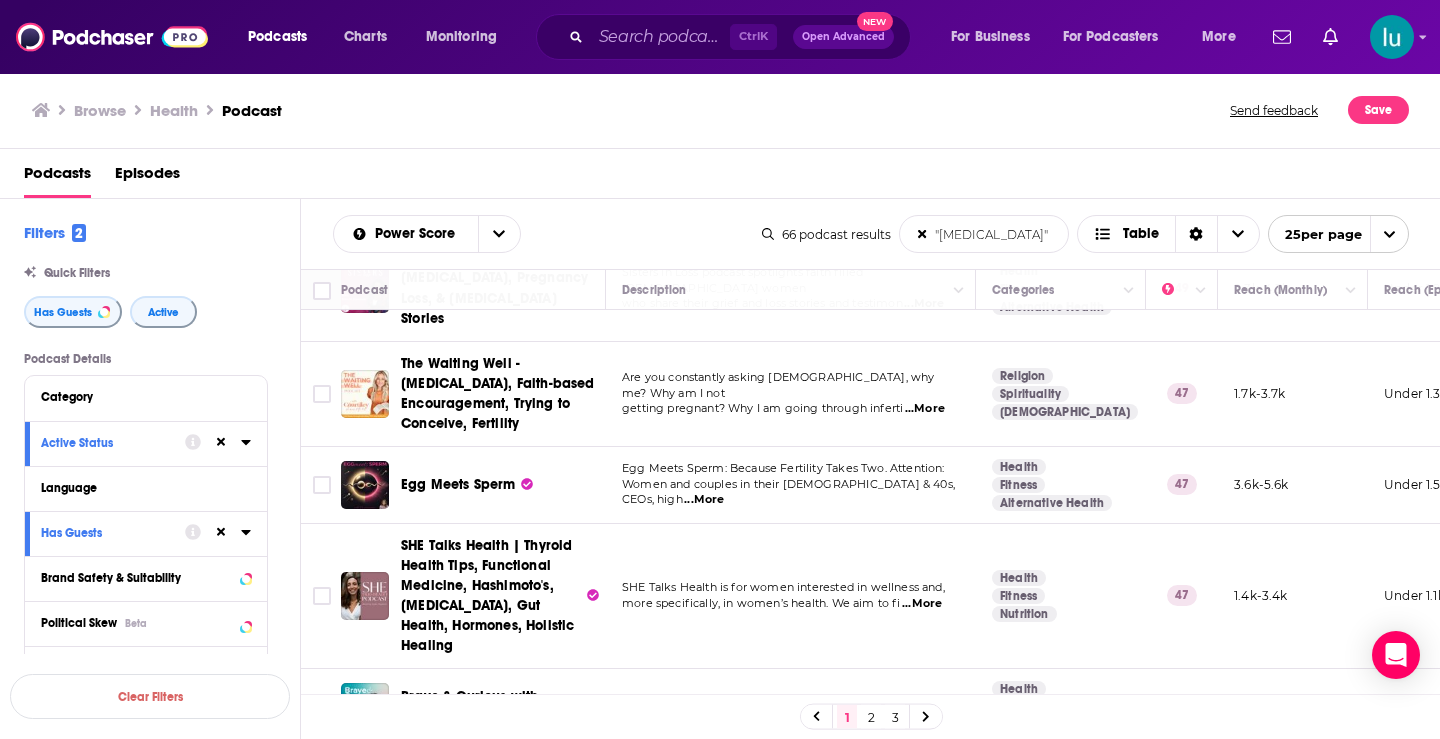 scroll, scrollTop: 873, scrollLeft: 0, axis: vertical 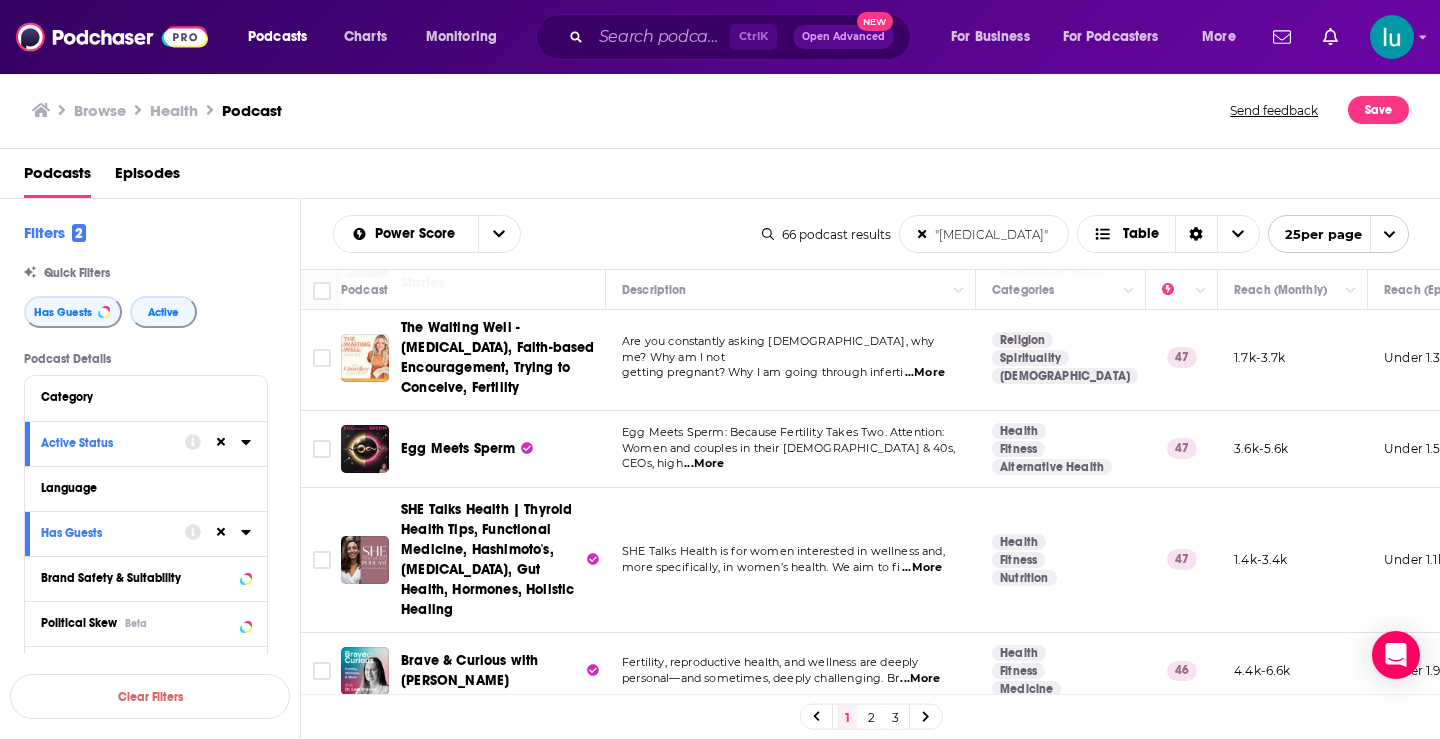 click on "...More" at bounding box center (922, 568) 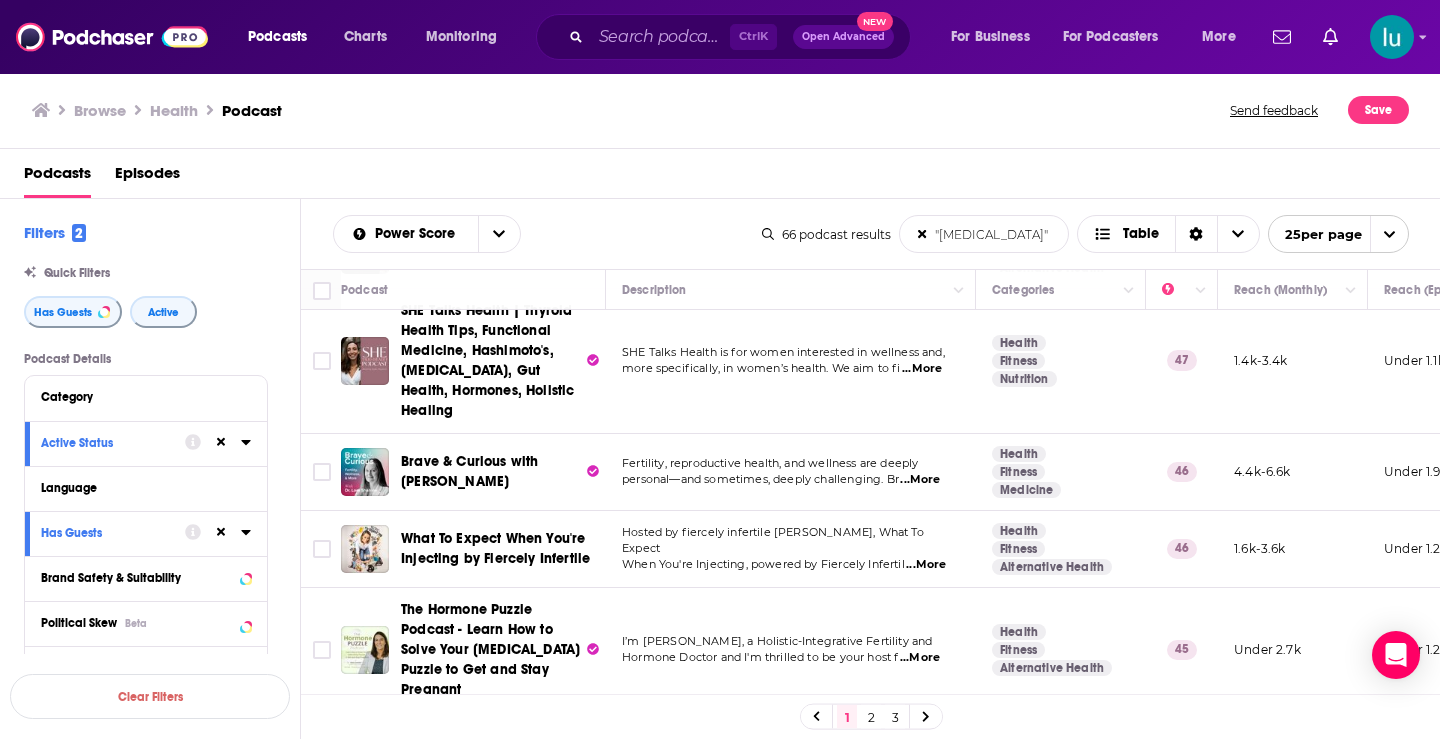 scroll, scrollTop: 1083, scrollLeft: 0, axis: vertical 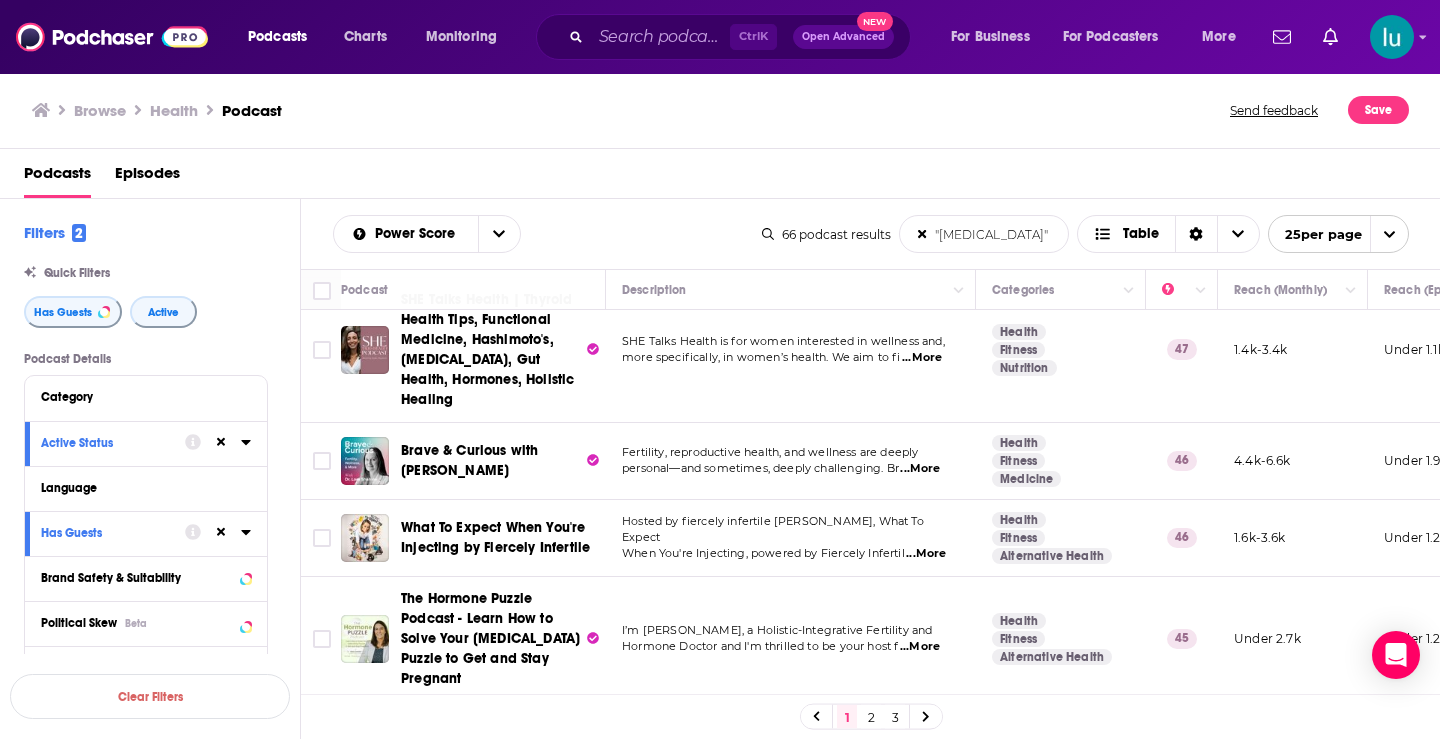 click on "...More" at bounding box center [926, 554] 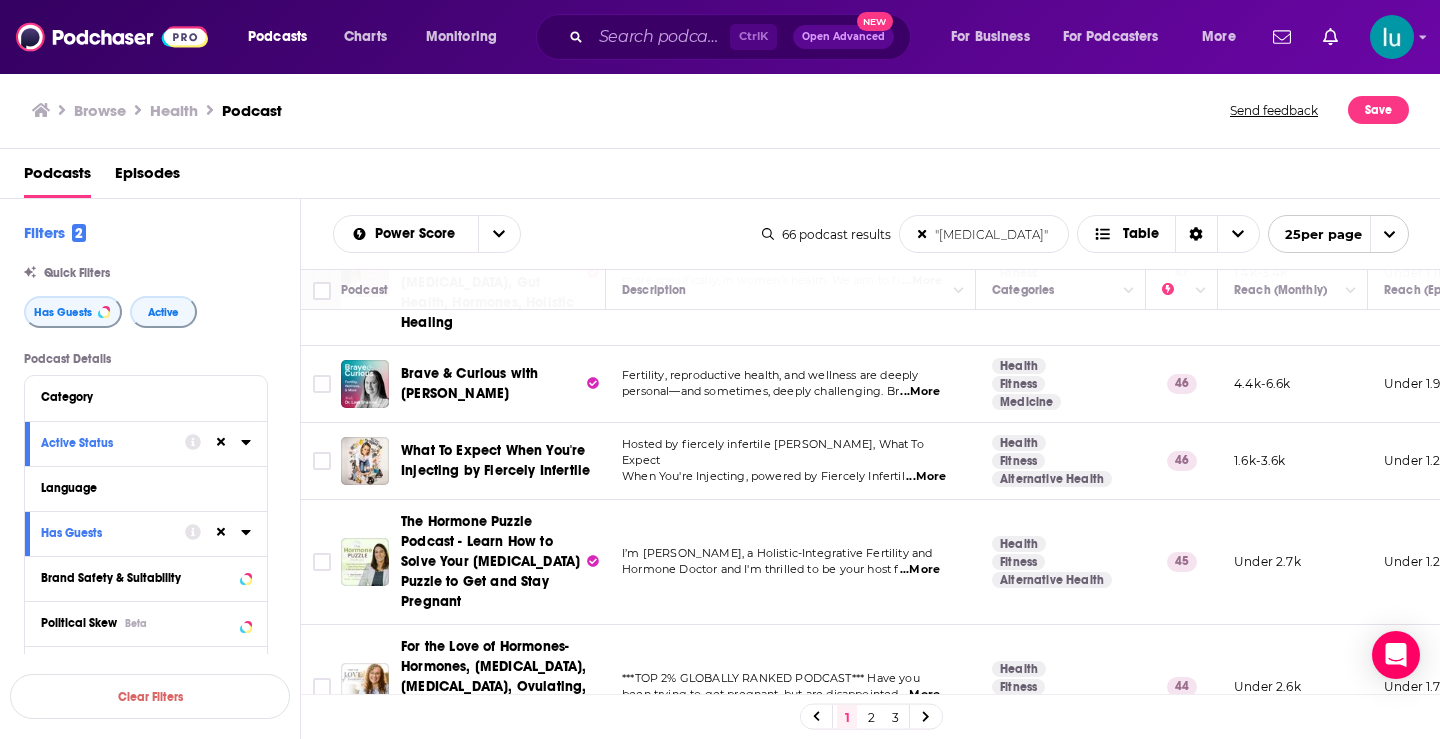 scroll, scrollTop: 1283, scrollLeft: 0, axis: vertical 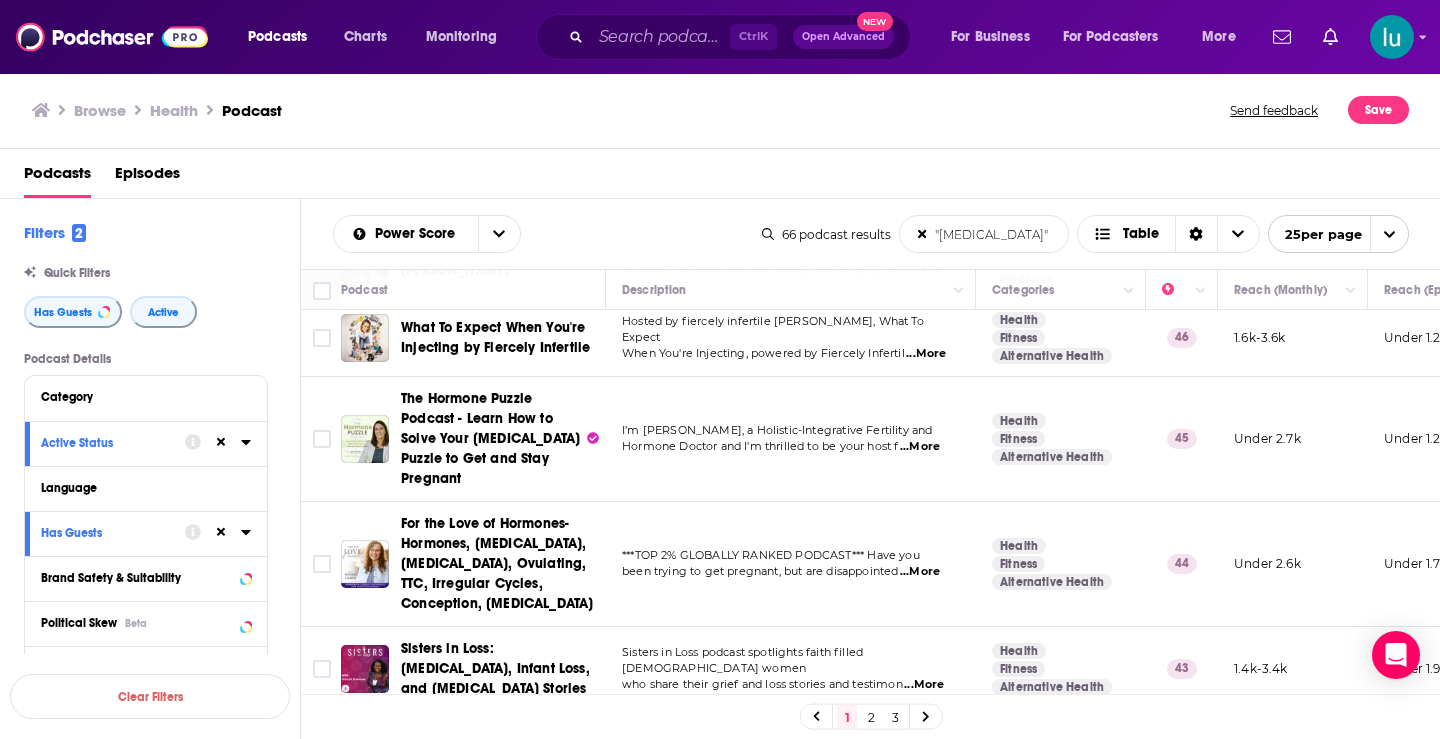 click on "...More" at bounding box center (920, 572) 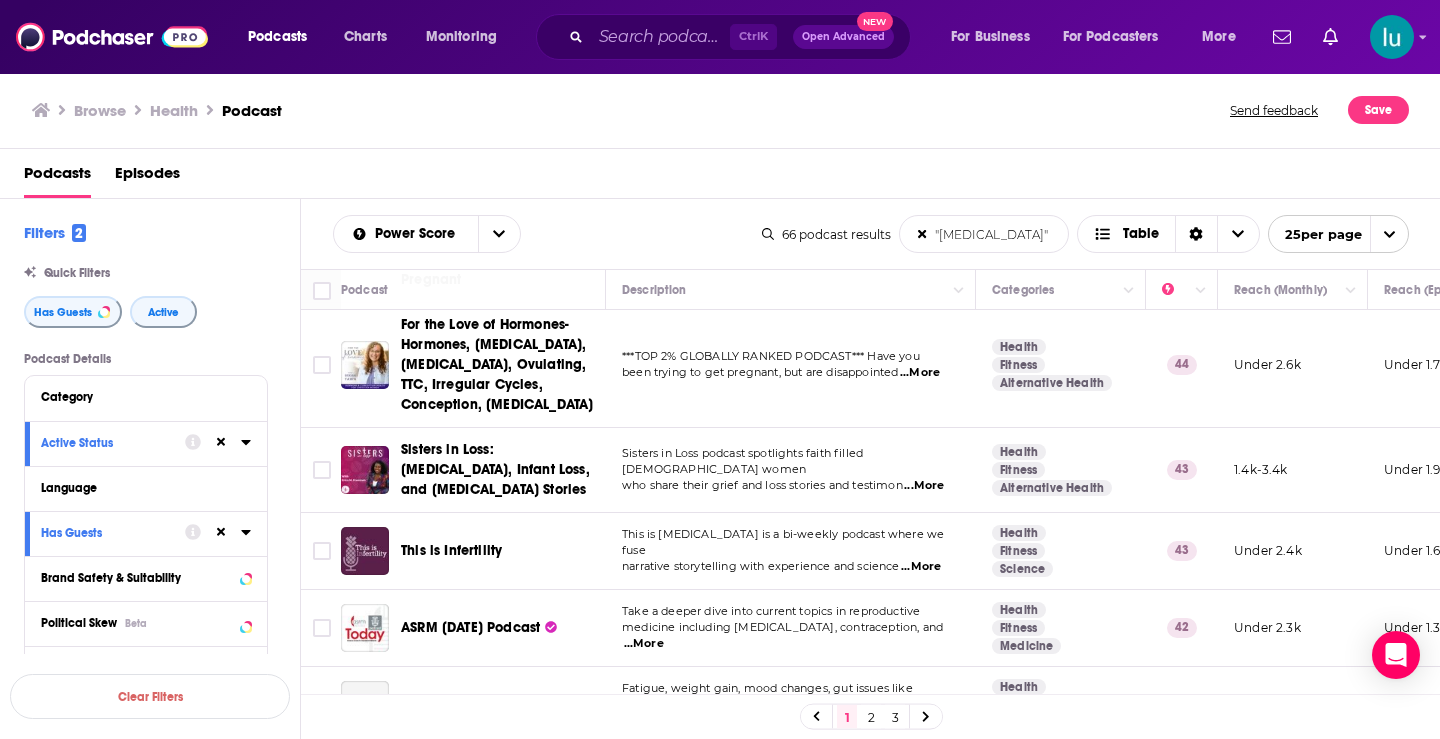 scroll, scrollTop: 1499, scrollLeft: 0, axis: vertical 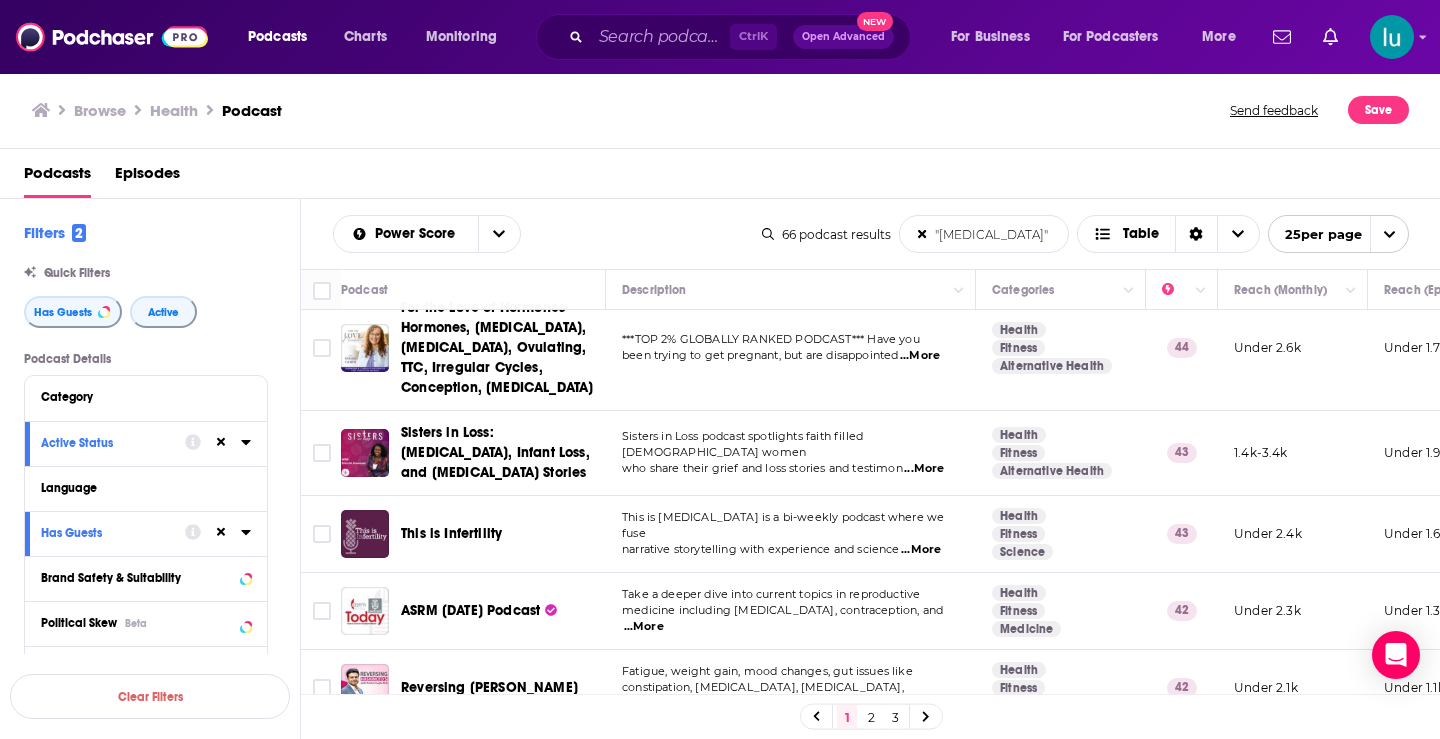 click on "...More" at bounding box center (921, 550) 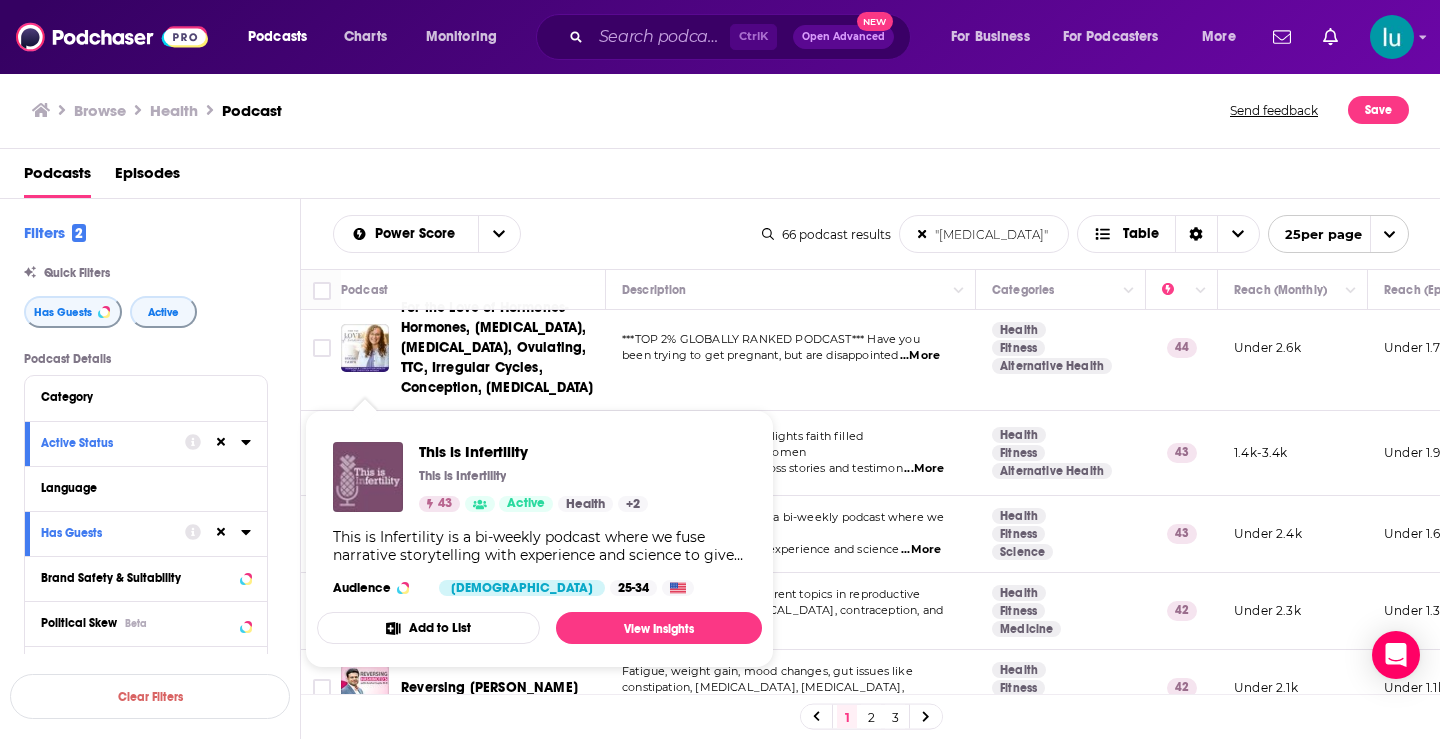 drag, startPoint x: 365, startPoint y: 437, endPoint x: 348, endPoint y: 469, distance: 36.23534 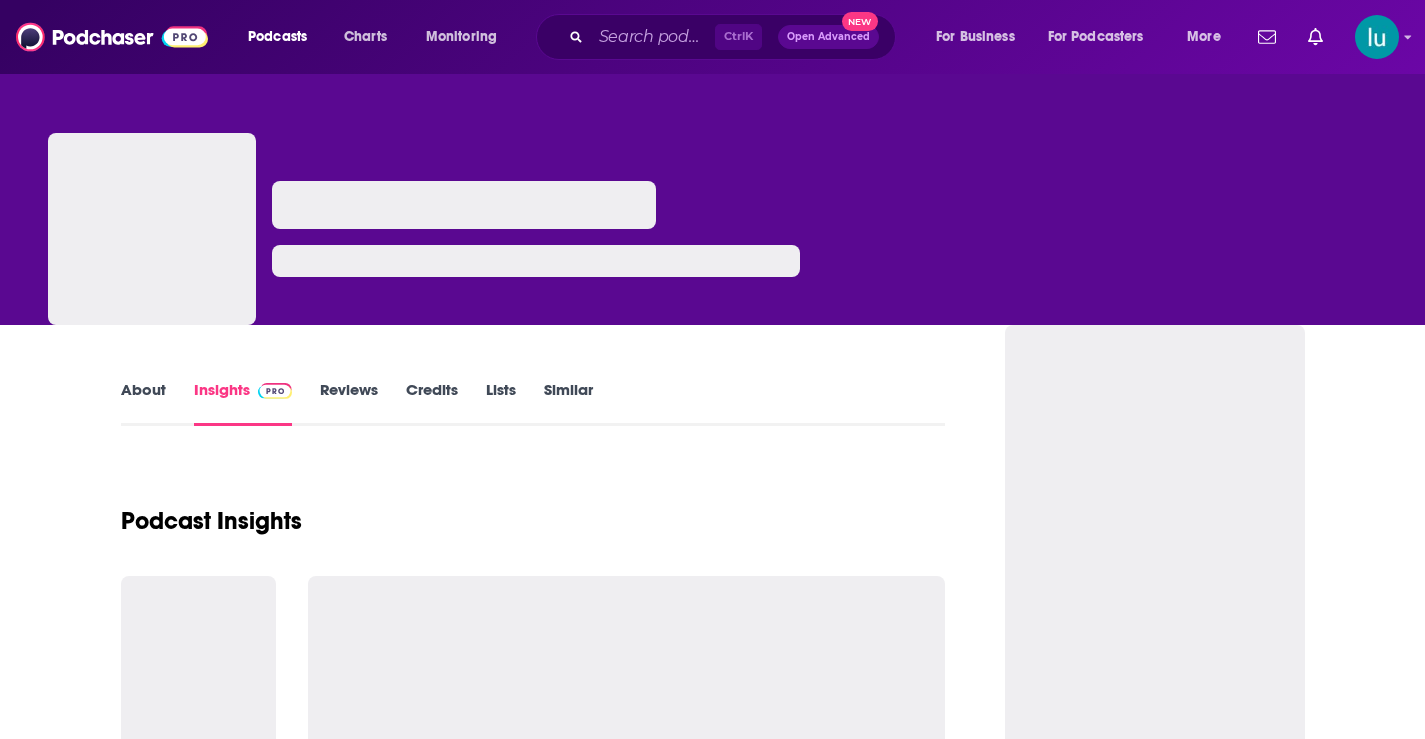 scroll, scrollTop: 0, scrollLeft: 0, axis: both 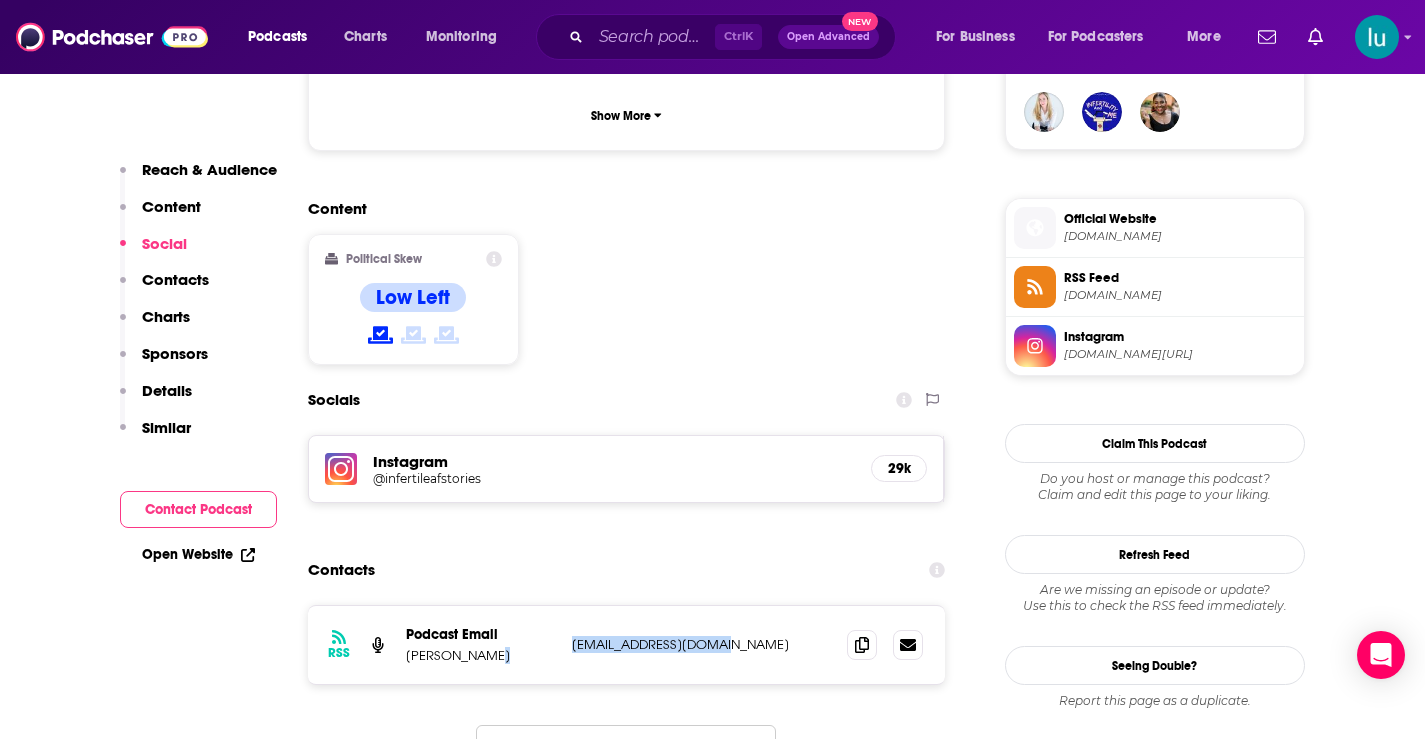 drag, startPoint x: 728, startPoint y: 523, endPoint x: 561, endPoint y: 520, distance: 167.02695 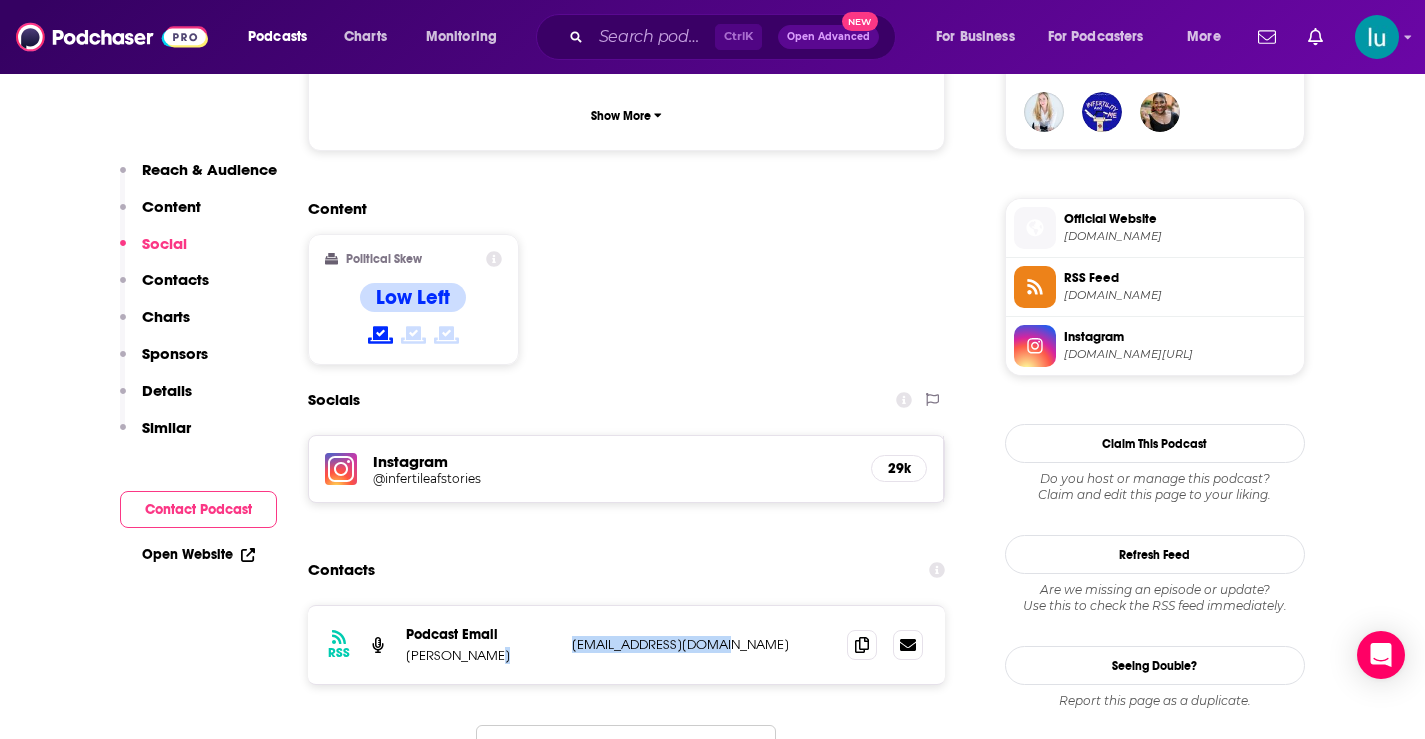 copy on "alisonprato@gmail.com" 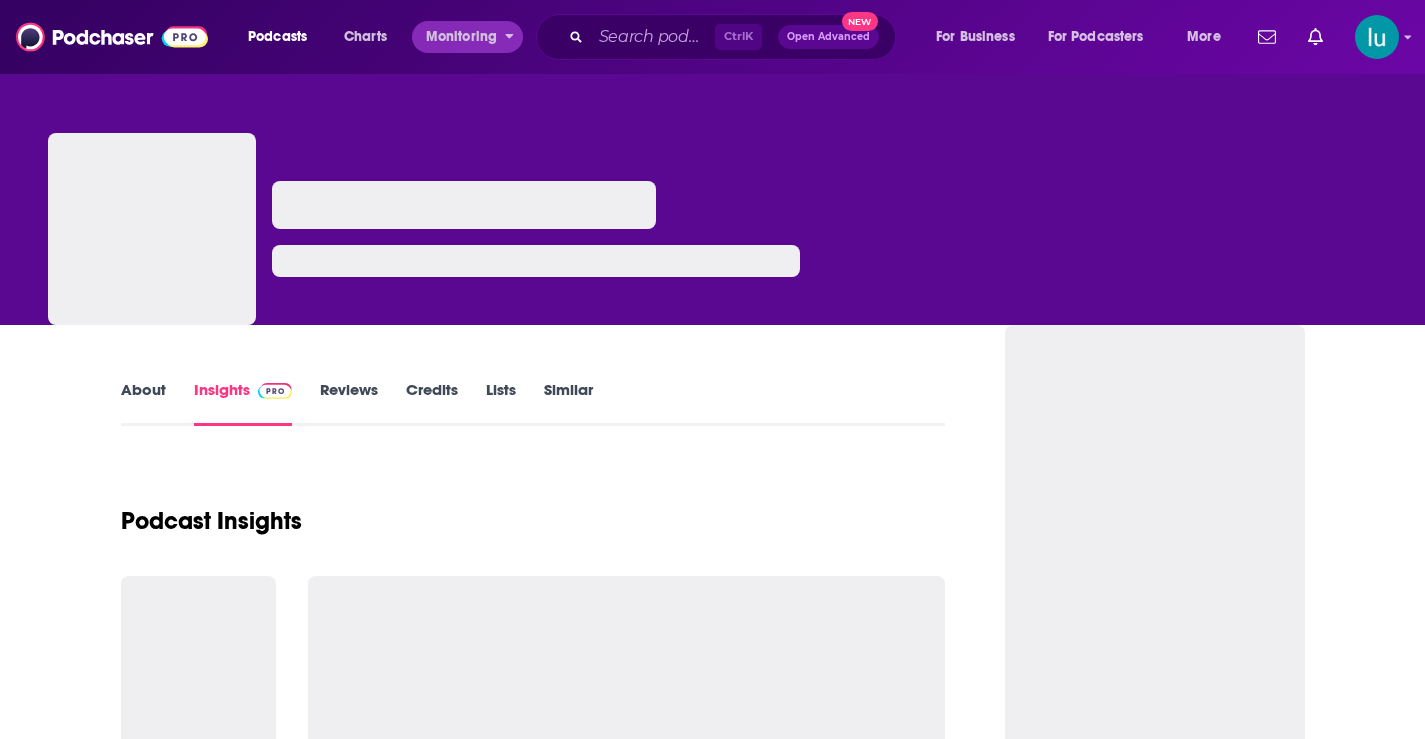 scroll, scrollTop: 0, scrollLeft: 0, axis: both 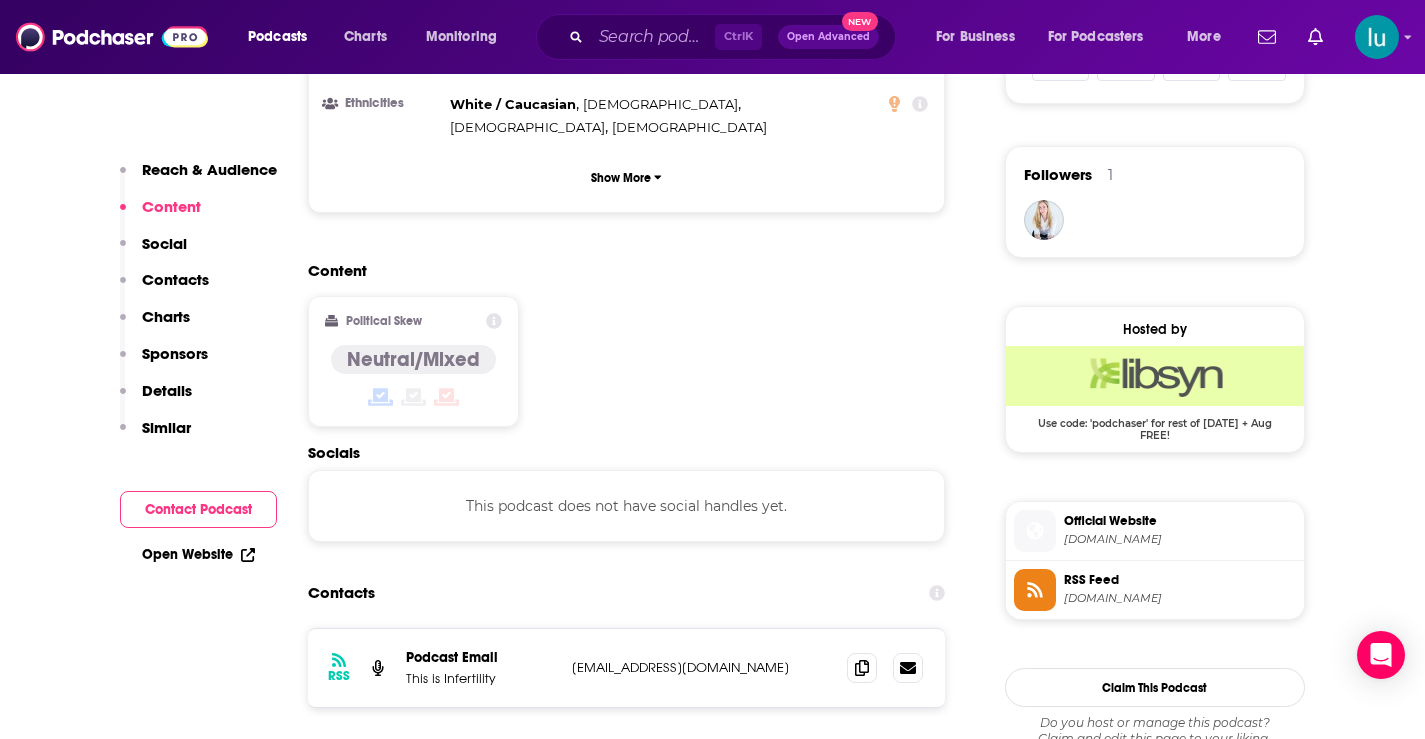 drag, startPoint x: 760, startPoint y: 568, endPoint x: 568, endPoint y: 565, distance: 192.02344 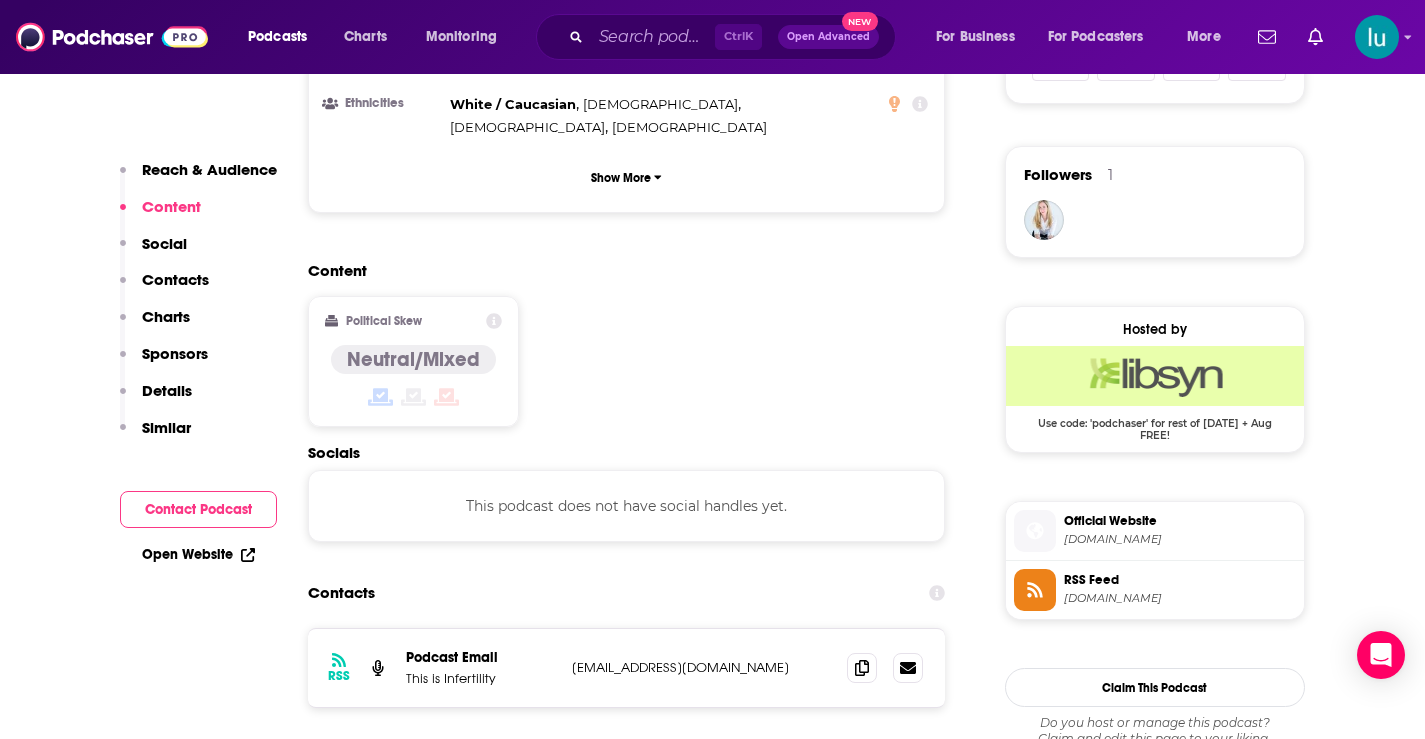copy on "[EMAIL_ADDRESS][DOMAIN_NAME]" 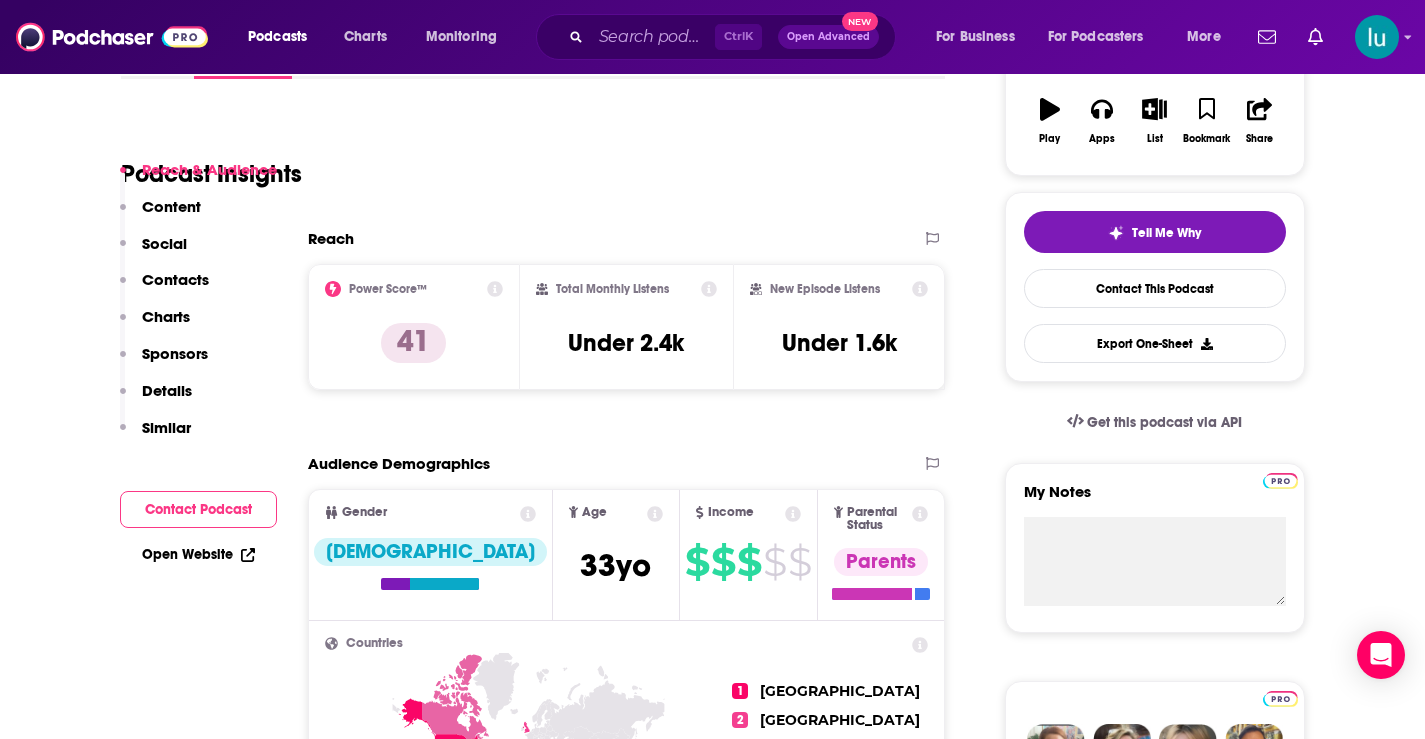 scroll, scrollTop: 377, scrollLeft: 0, axis: vertical 